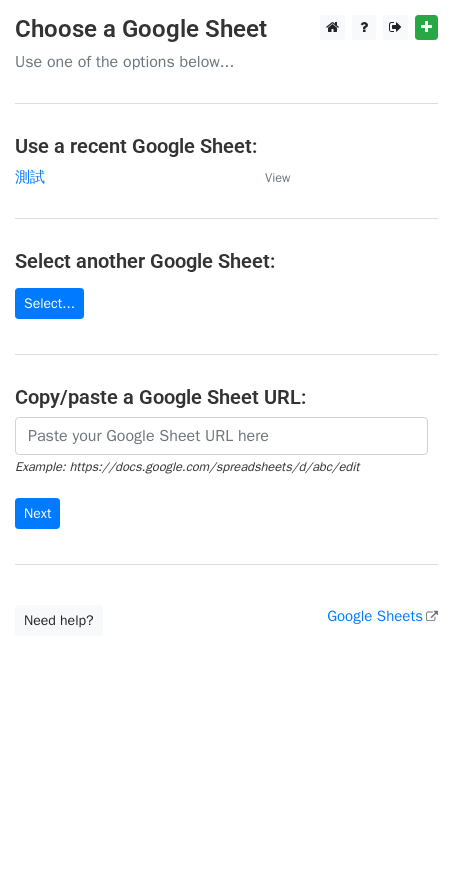 scroll, scrollTop: 0, scrollLeft: 0, axis: both 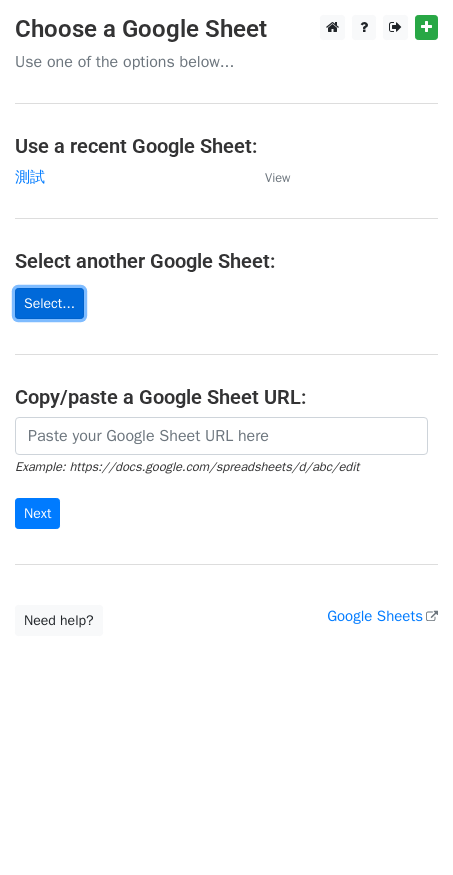 click on "Select..." at bounding box center [49, 303] 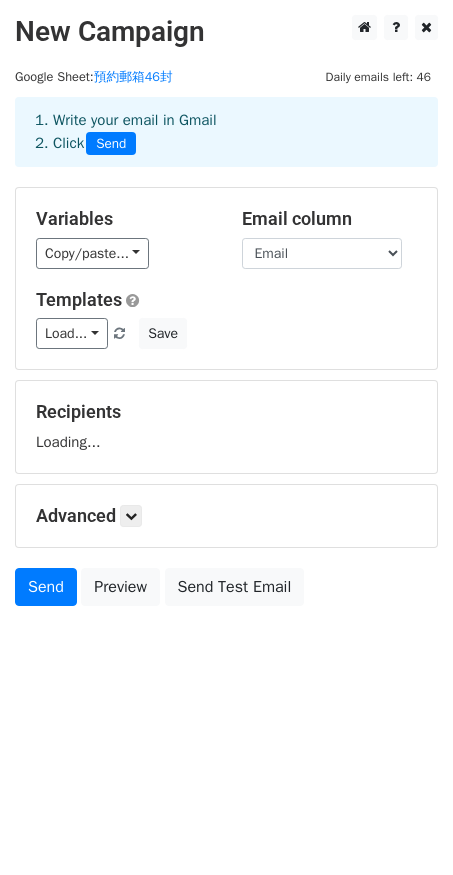 scroll, scrollTop: 0, scrollLeft: 0, axis: both 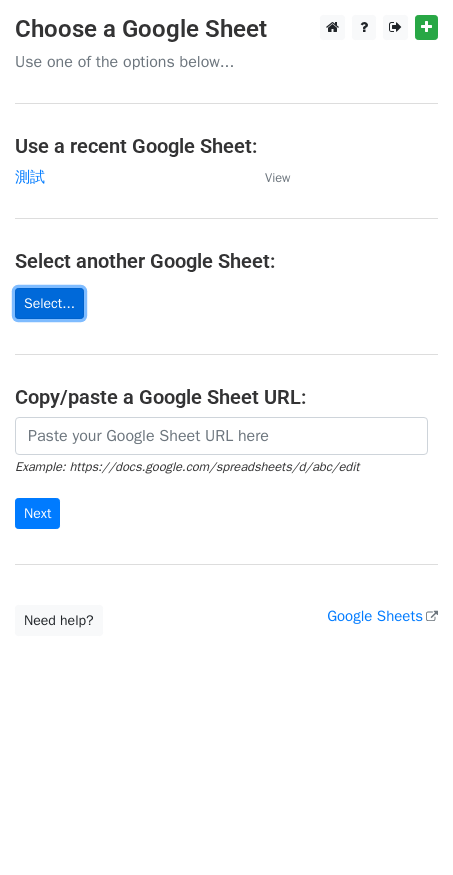 click on "Select..." at bounding box center (49, 303) 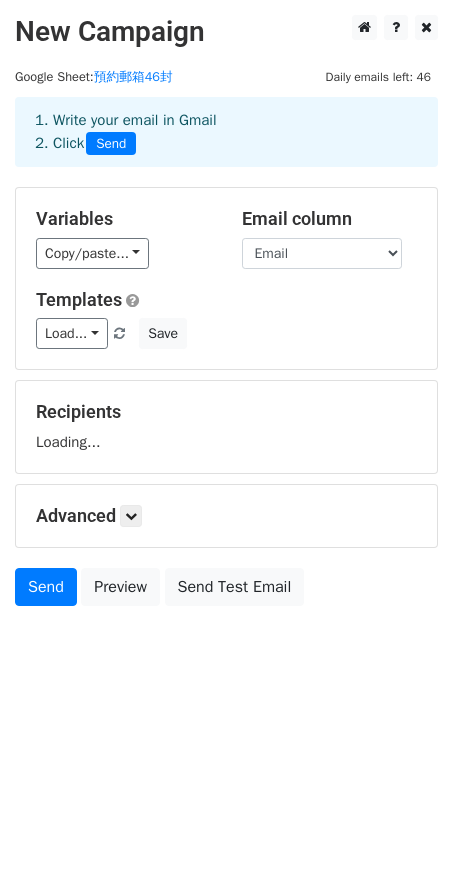 scroll, scrollTop: 0, scrollLeft: 0, axis: both 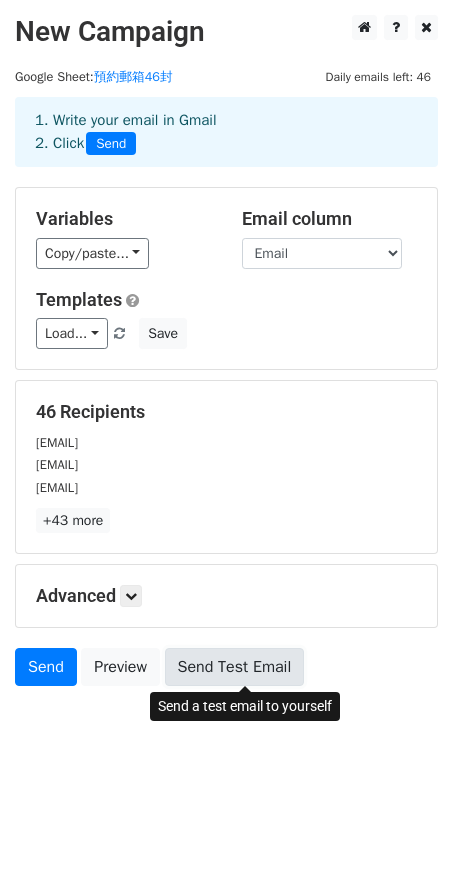click on "Send Test Email" at bounding box center [235, 667] 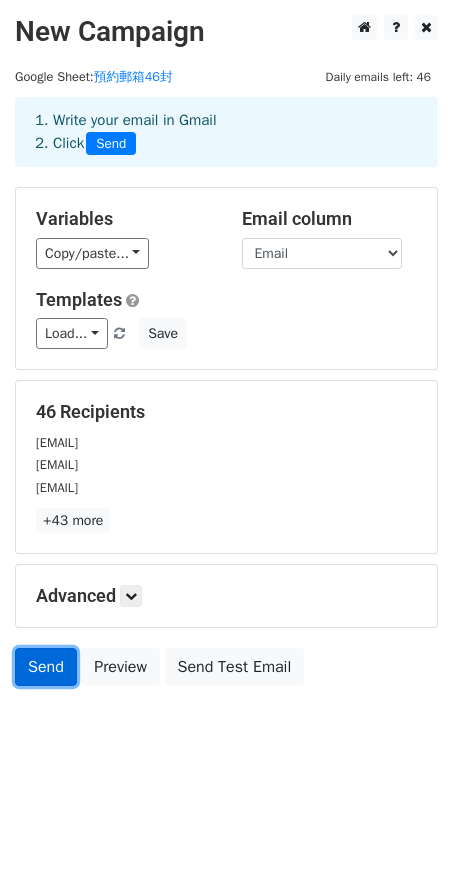 click on "Send" at bounding box center [46, 667] 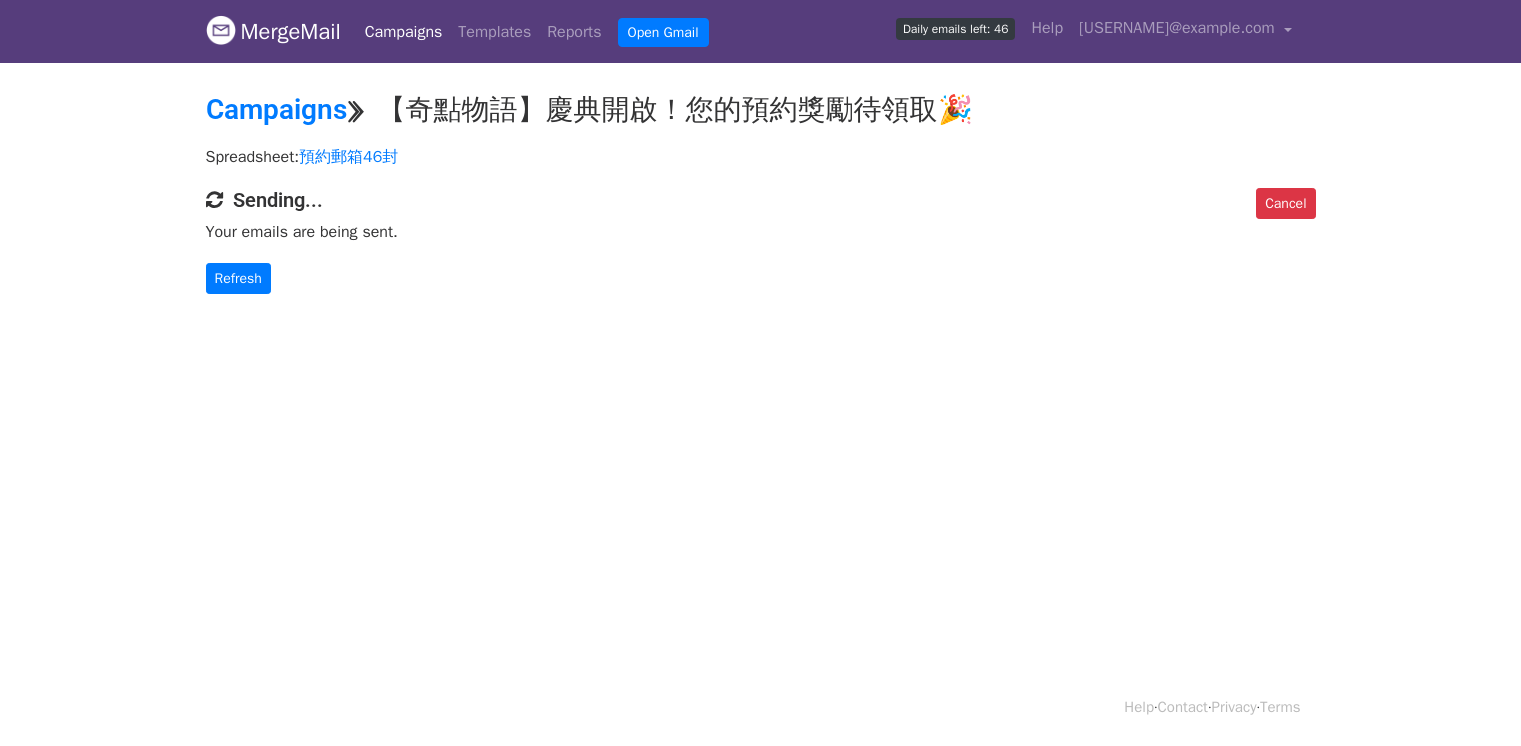 scroll, scrollTop: 0, scrollLeft: 0, axis: both 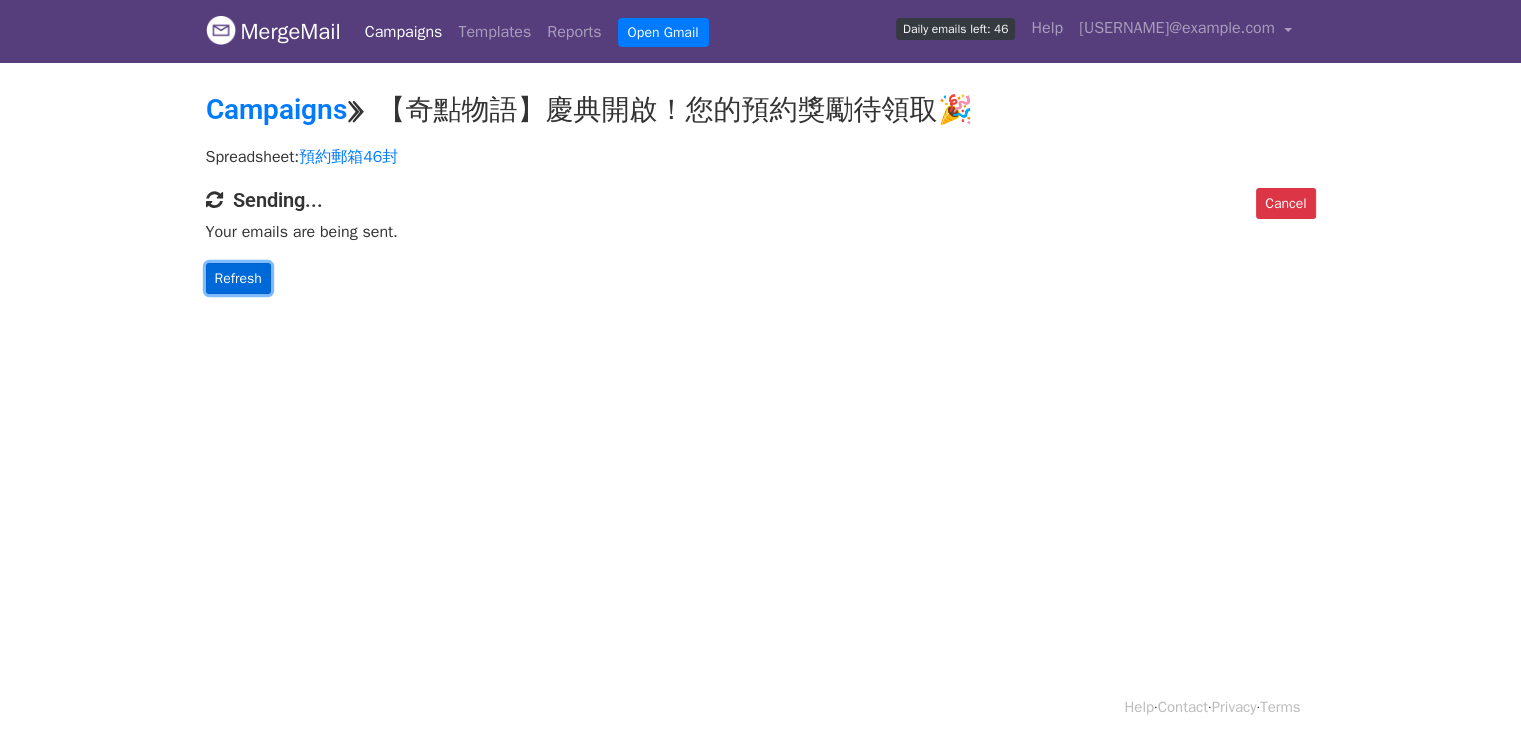click on "Refresh" at bounding box center [238, 278] 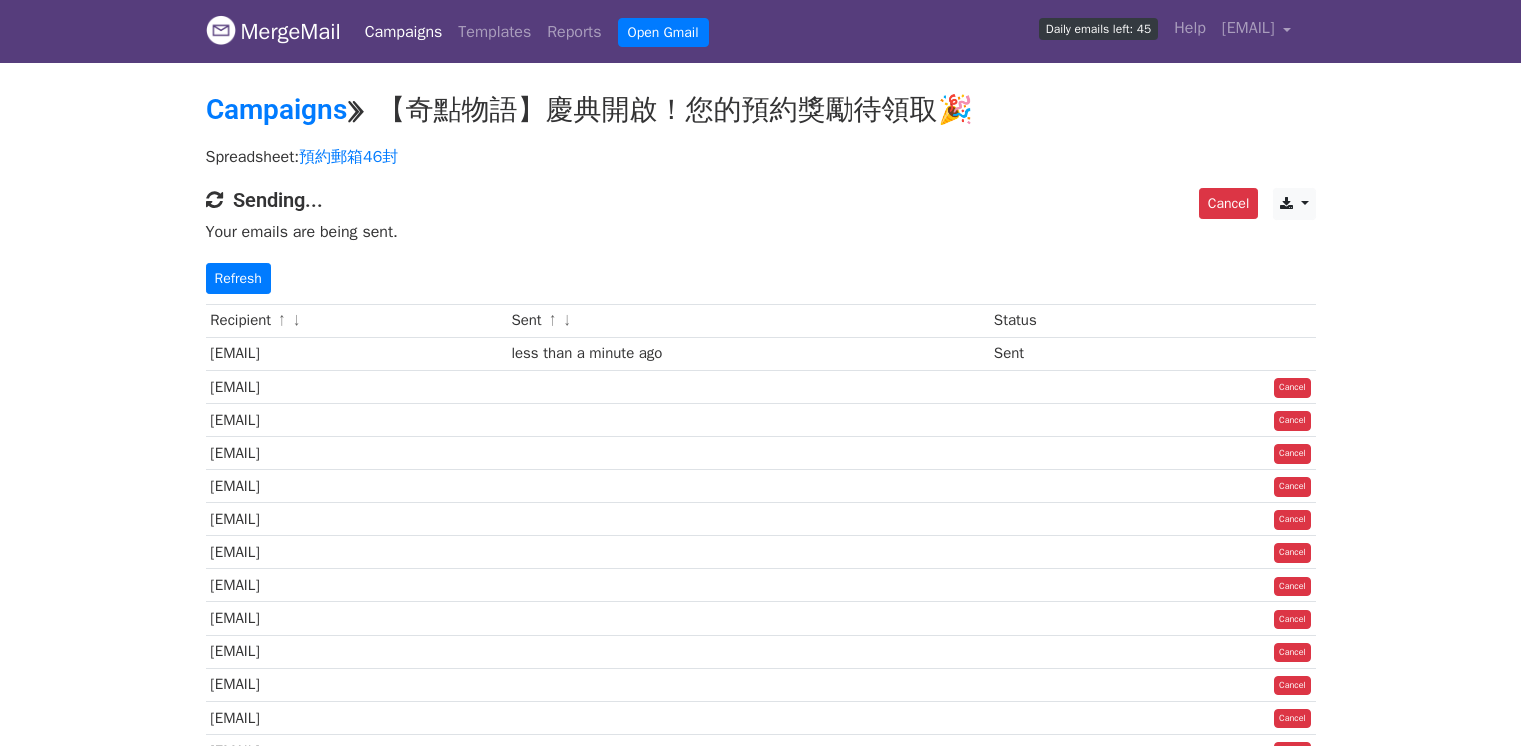 scroll, scrollTop: 0, scrollLeft: 0, axis: both 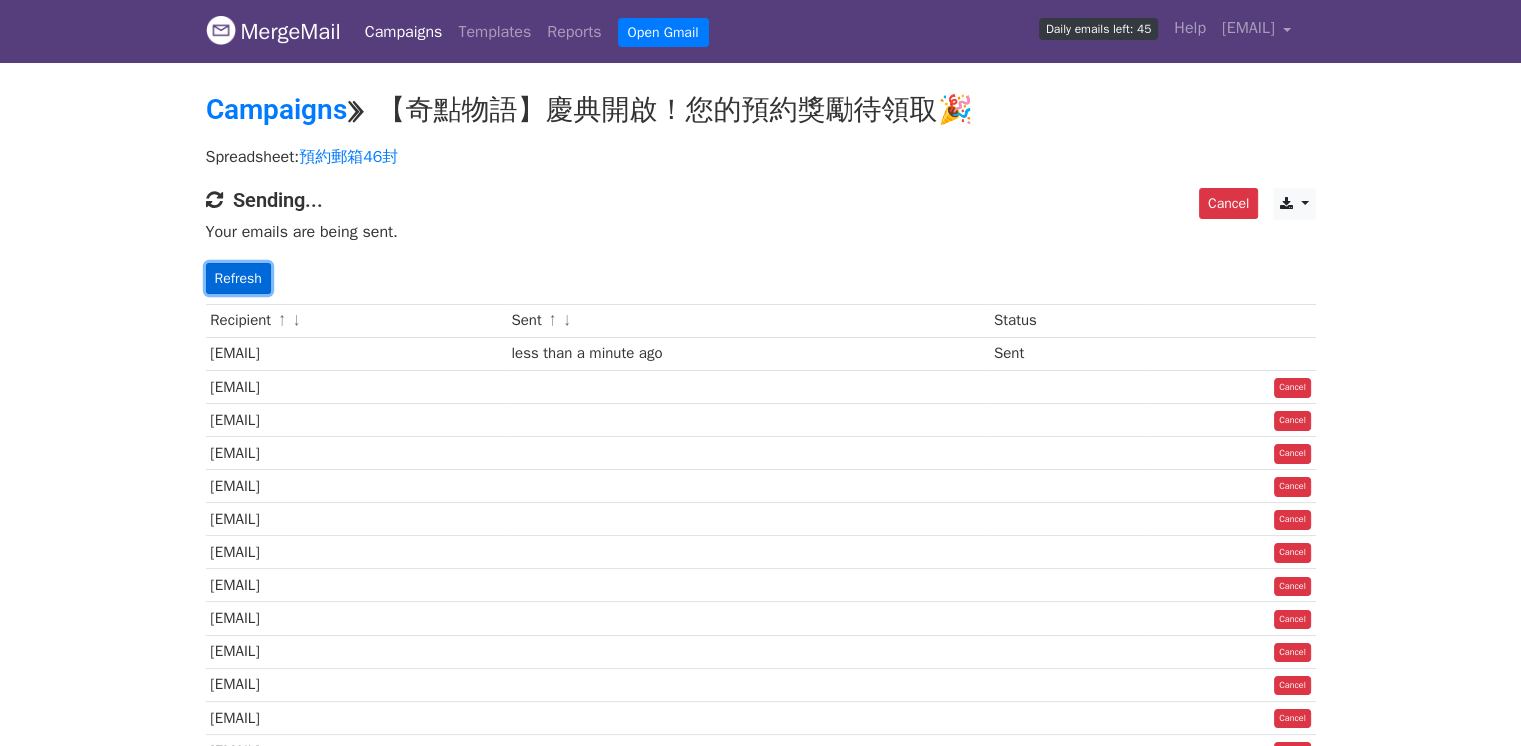 click on "Refresh" at bounding box center [238, 278] 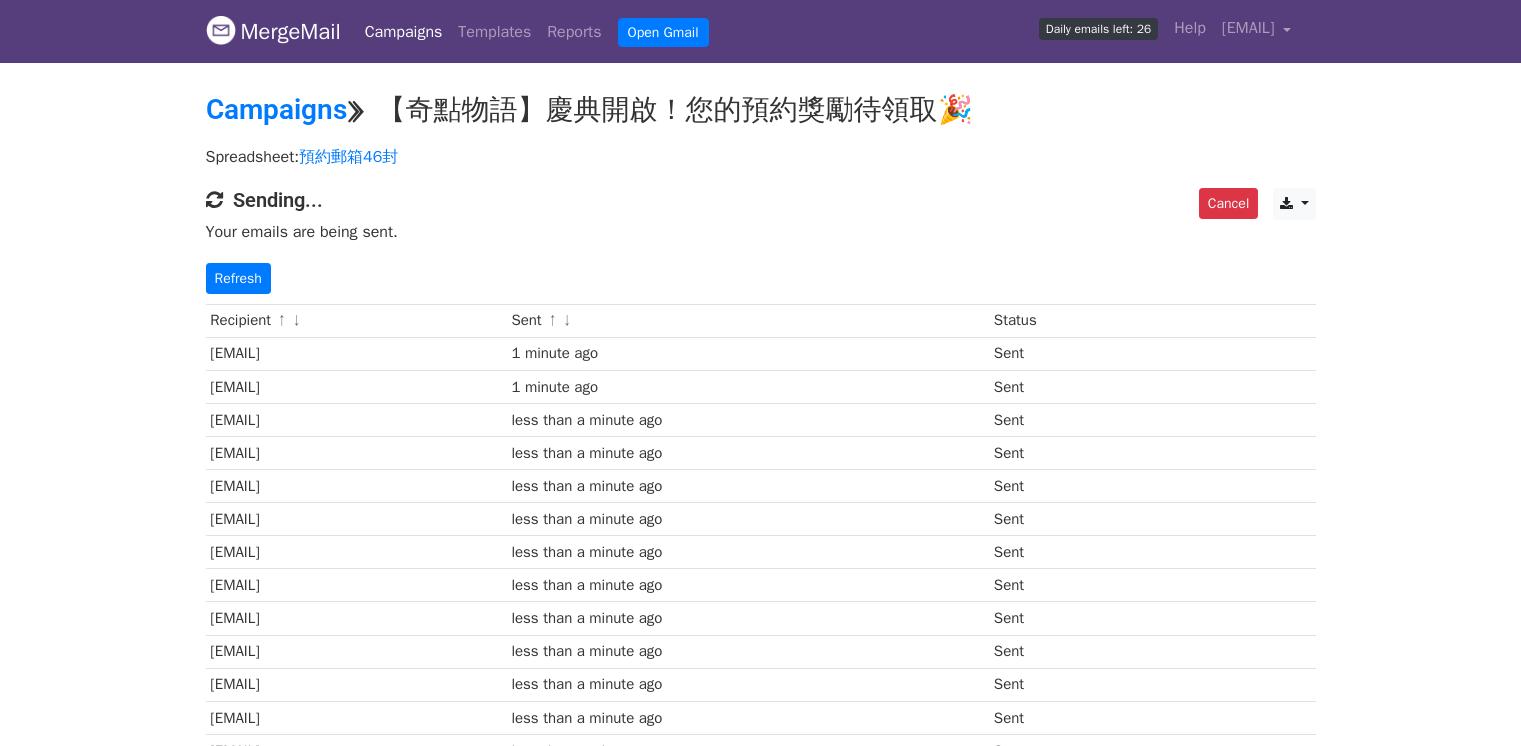 scroll, scrollTop: 0, scrollLeft: 0, axis: both 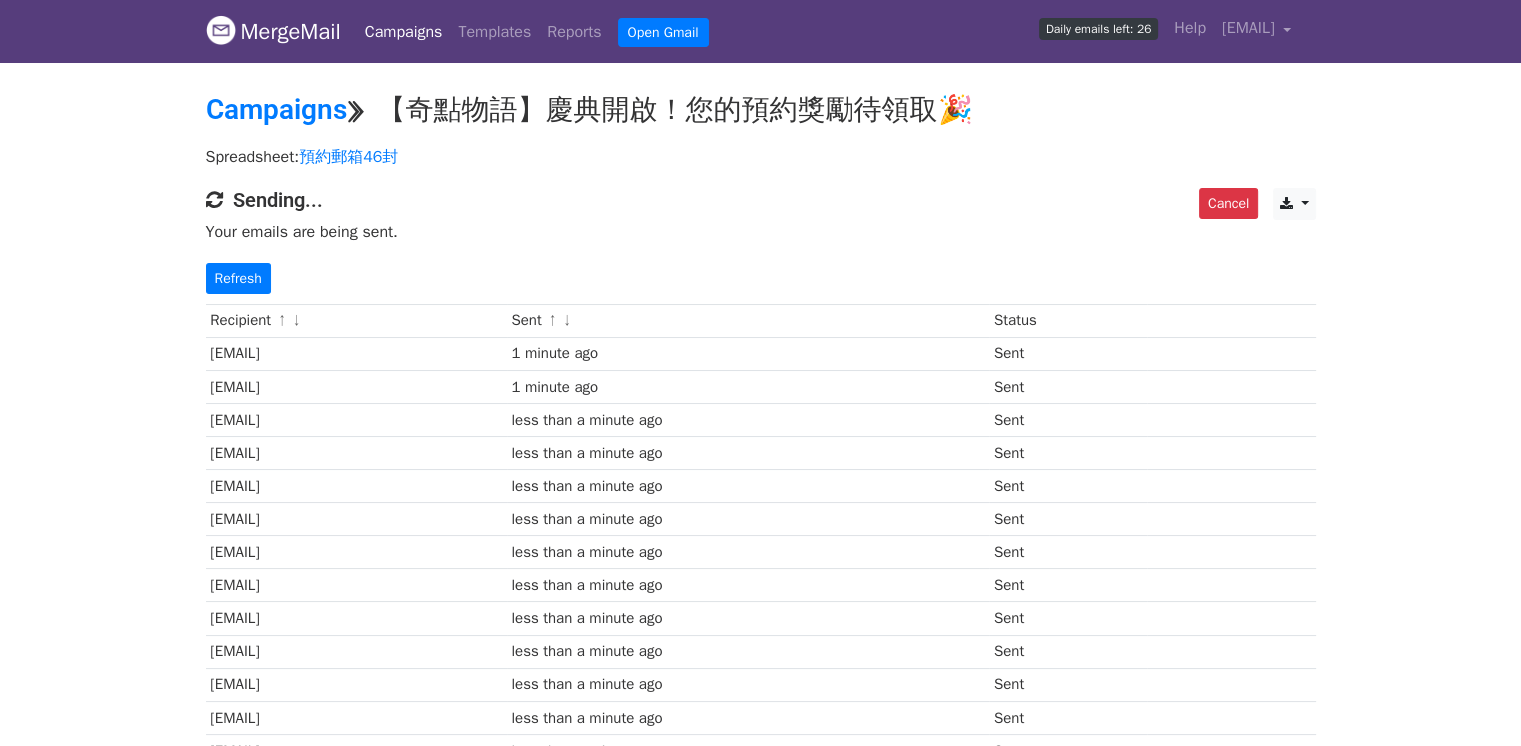 click on "Daily emails left: 26" at bounding box center (1098, 29) 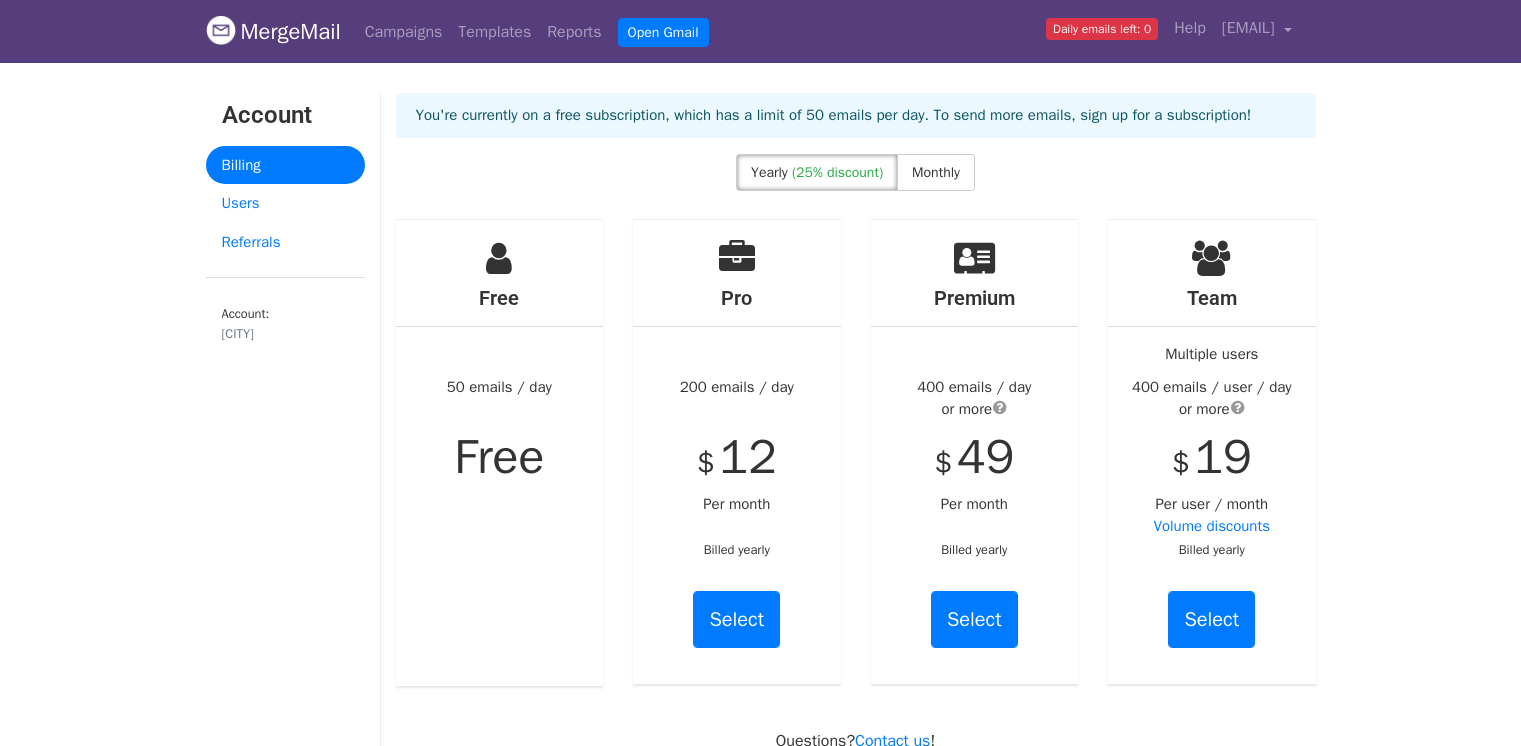 scroll, scrollTop: 0, scrollLeft: 0, axis: both 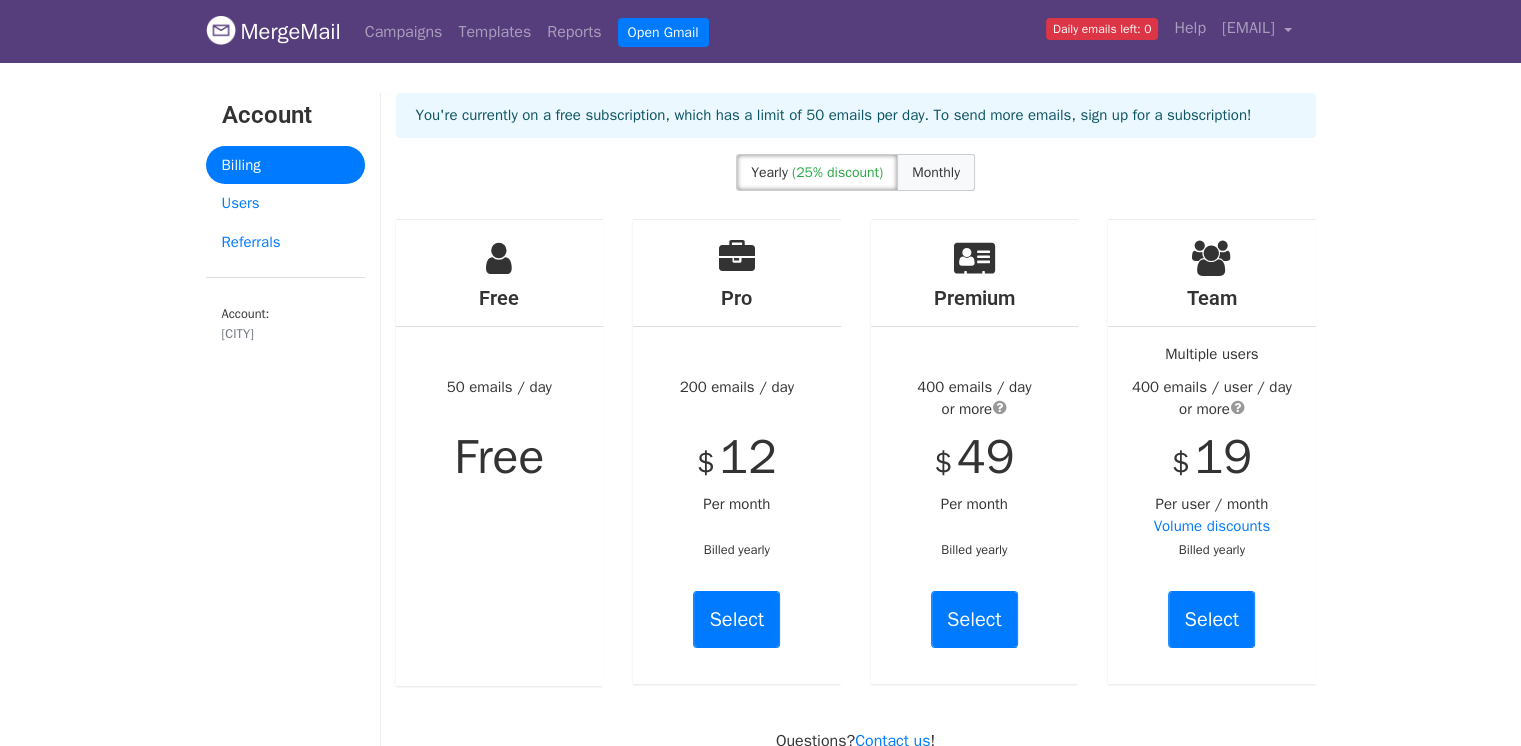 click on "Monthly" at bounding box center (936, 172) 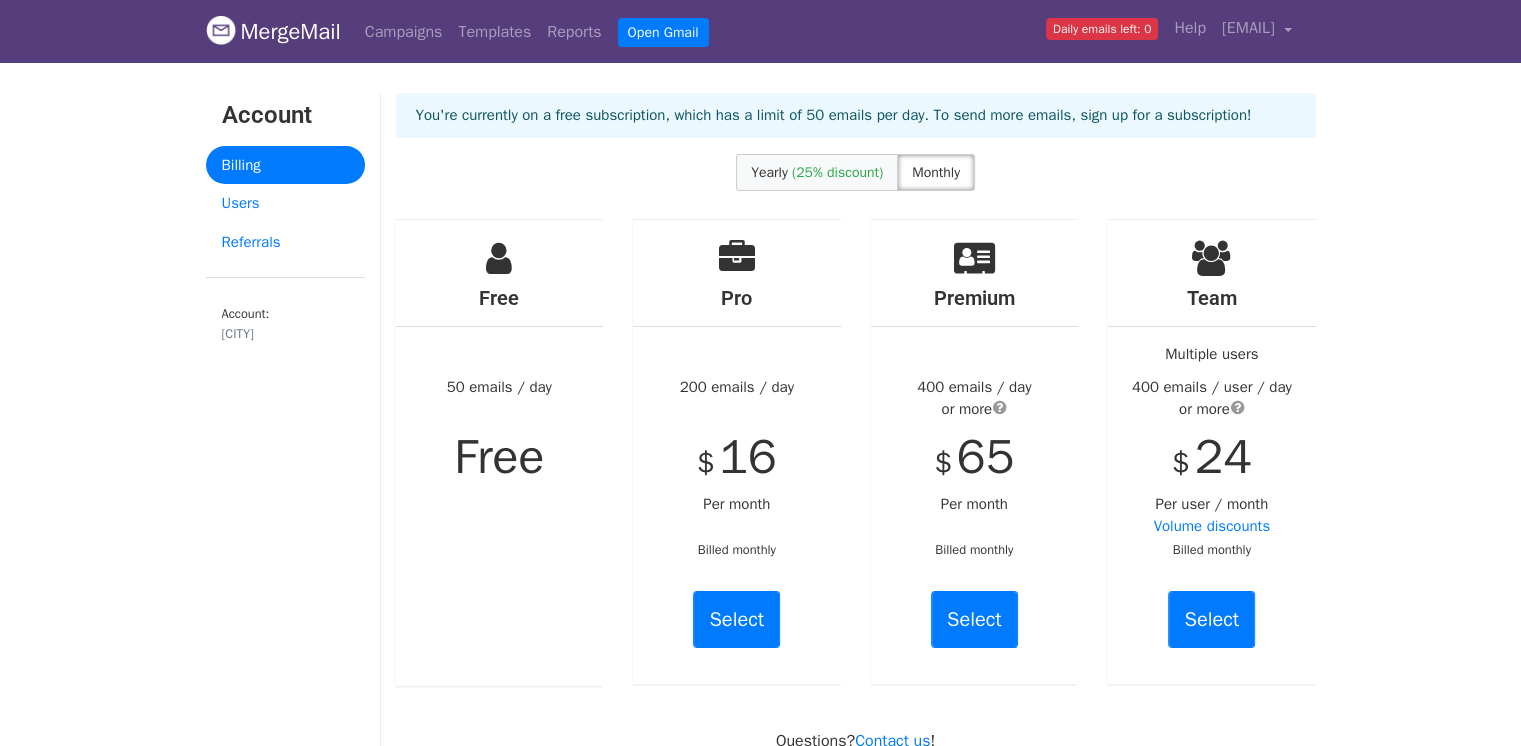 click on "(25% discount)" at bounding box center [837, 172] 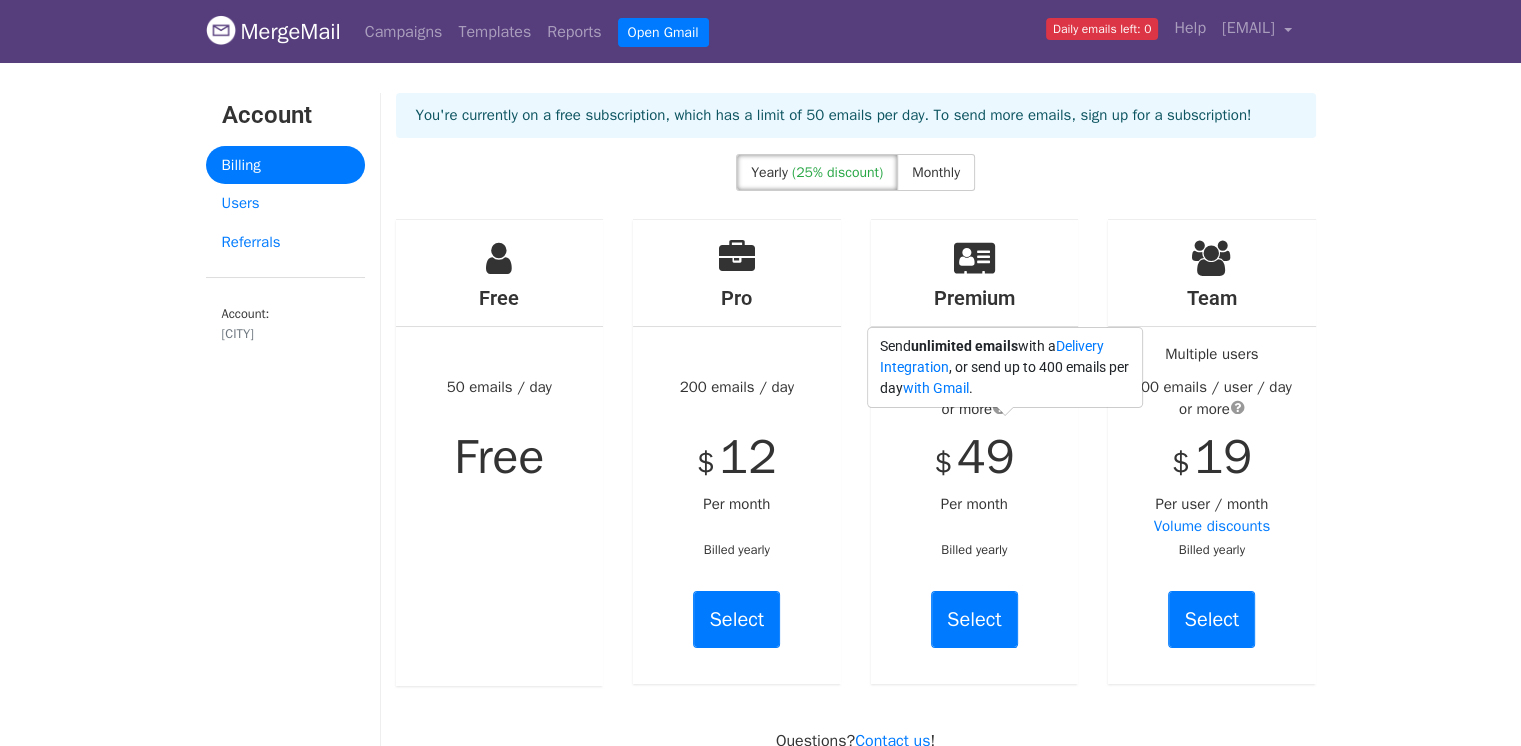 click at bounding box center [1000, 407] 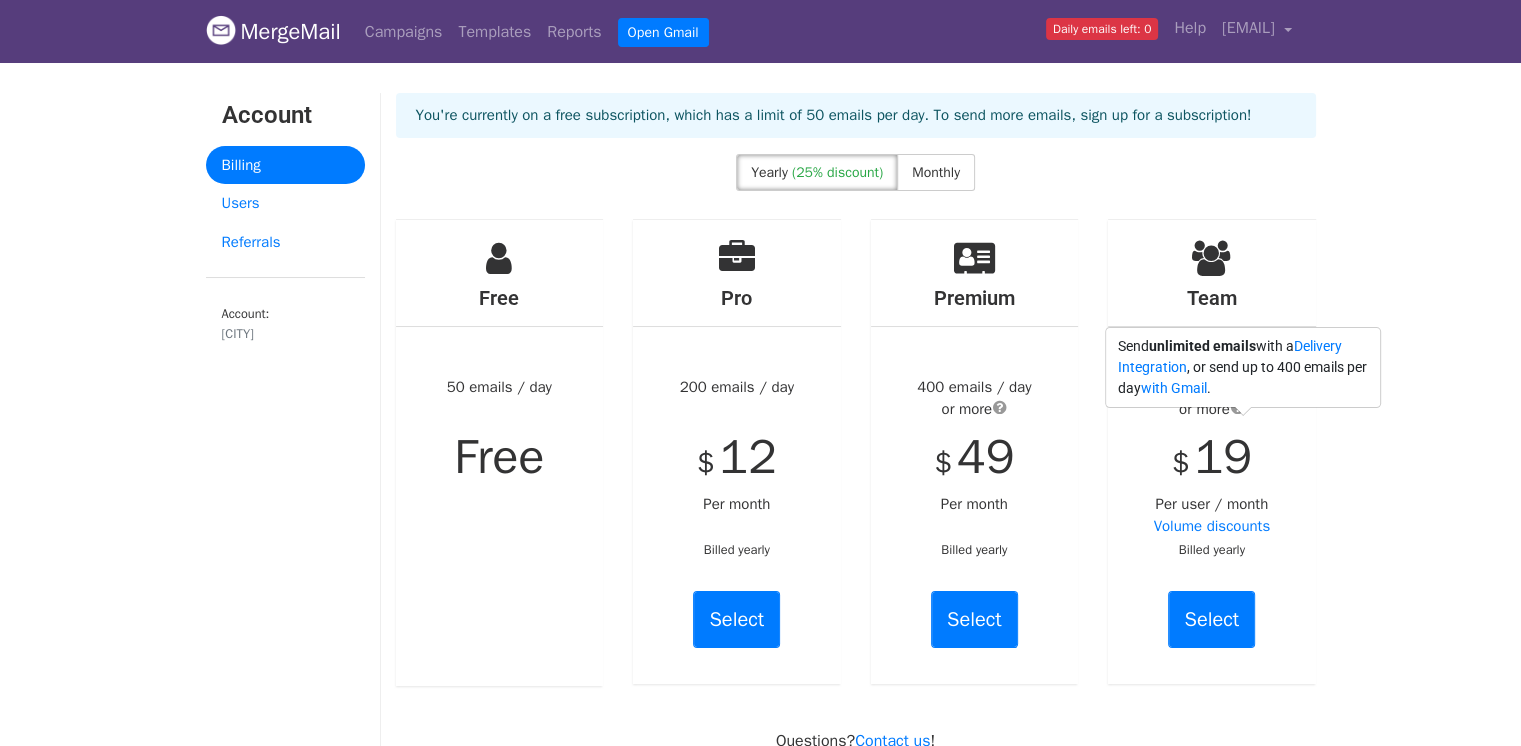 click at bounding box center (1238, 407) 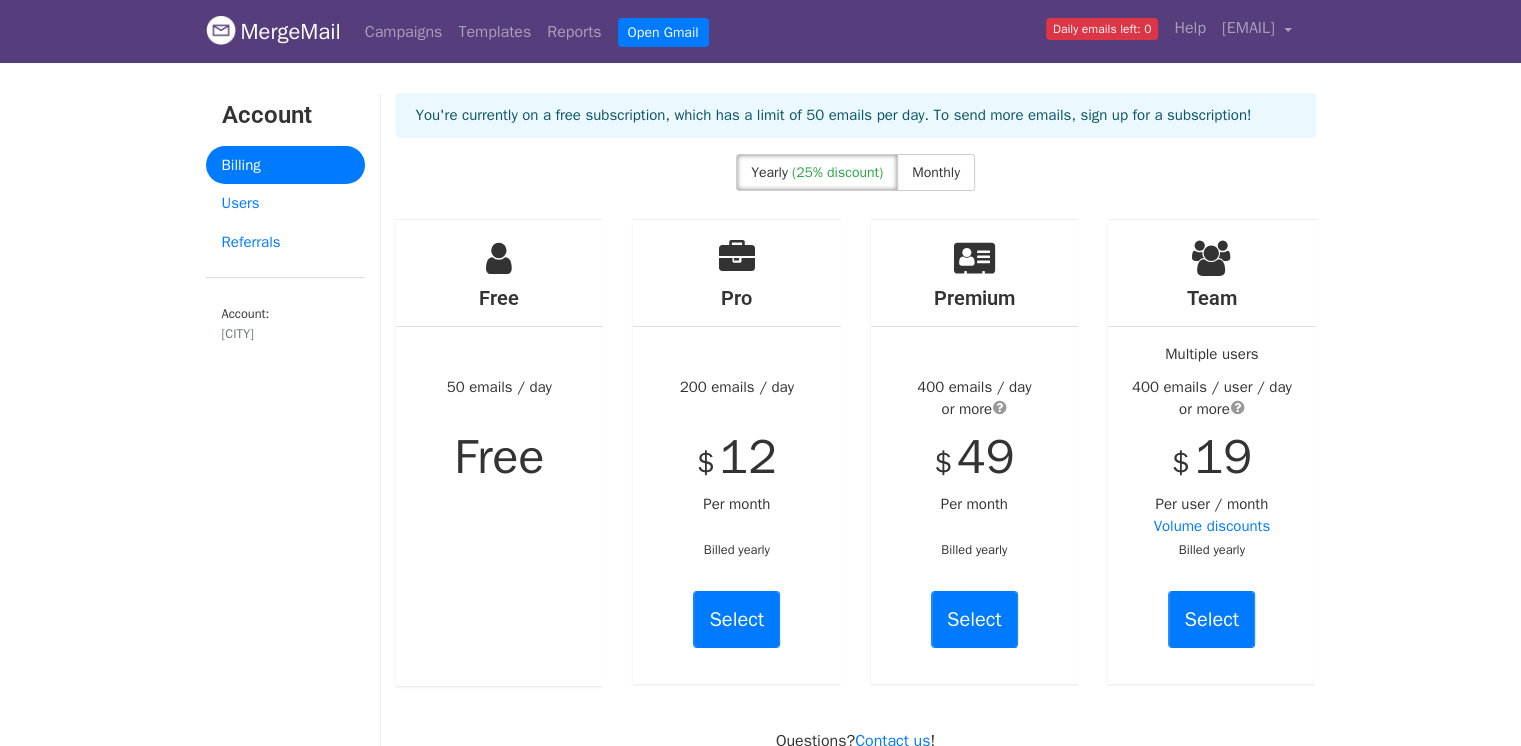 type 